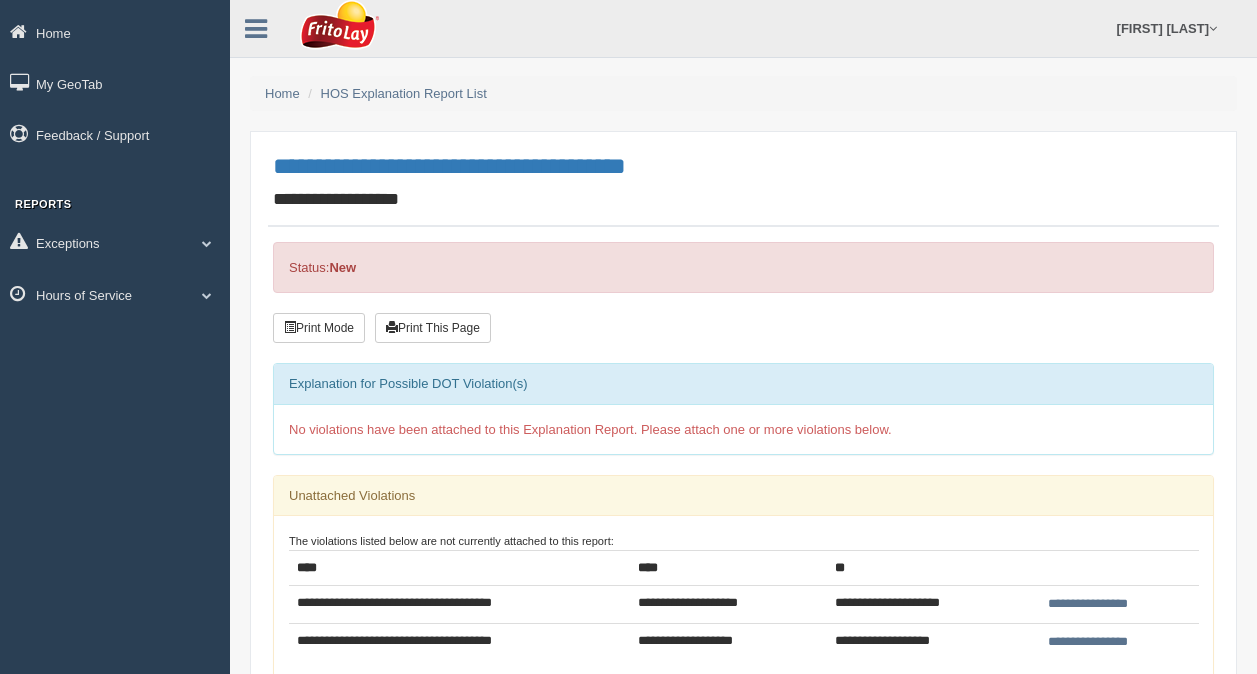 scroll, scrollTop: 527, scrollLeft: 0, axis: vertical 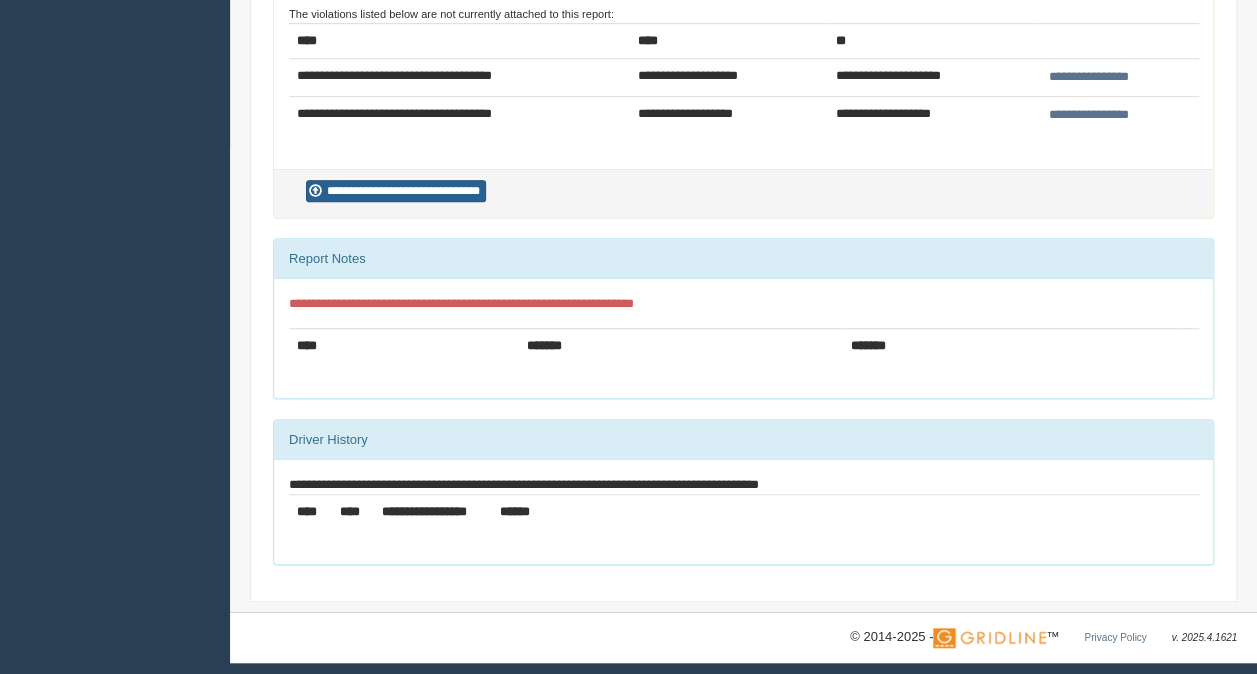click on "**********" at bounding box center (396, 191) 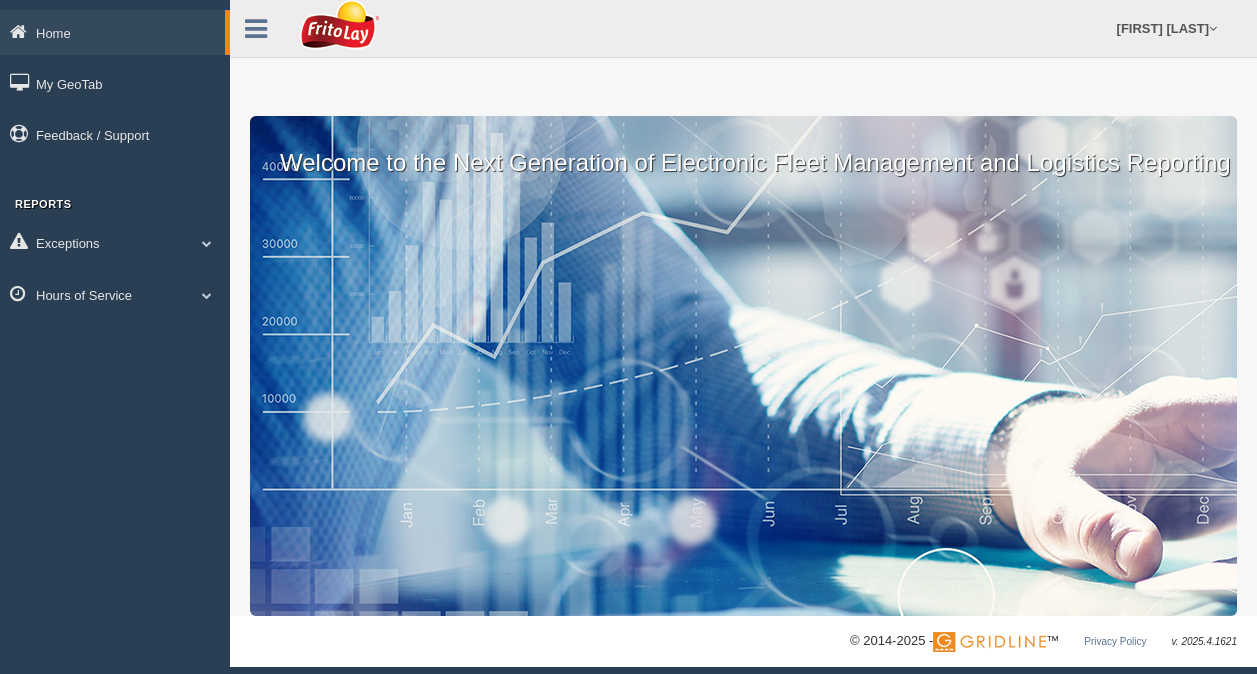 scroll, scrollTop: 0, scrollLeft: 0, axis: both 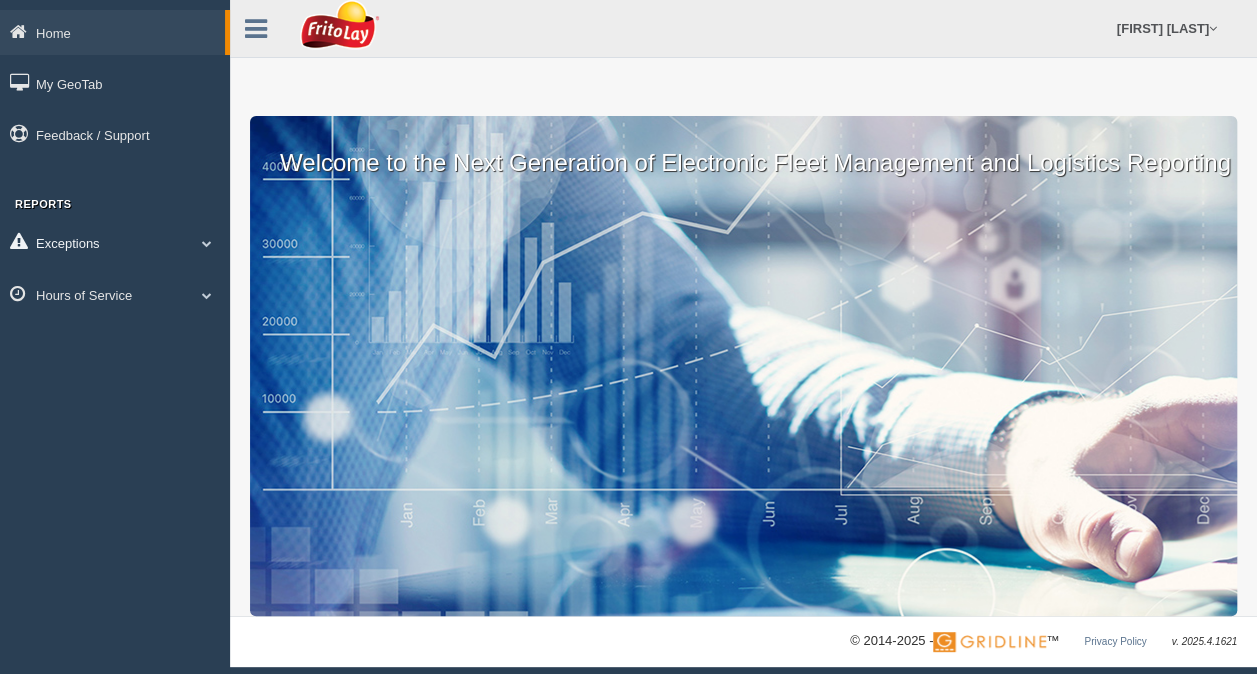 click on "Exceptions" at bounding box center (115, 242) 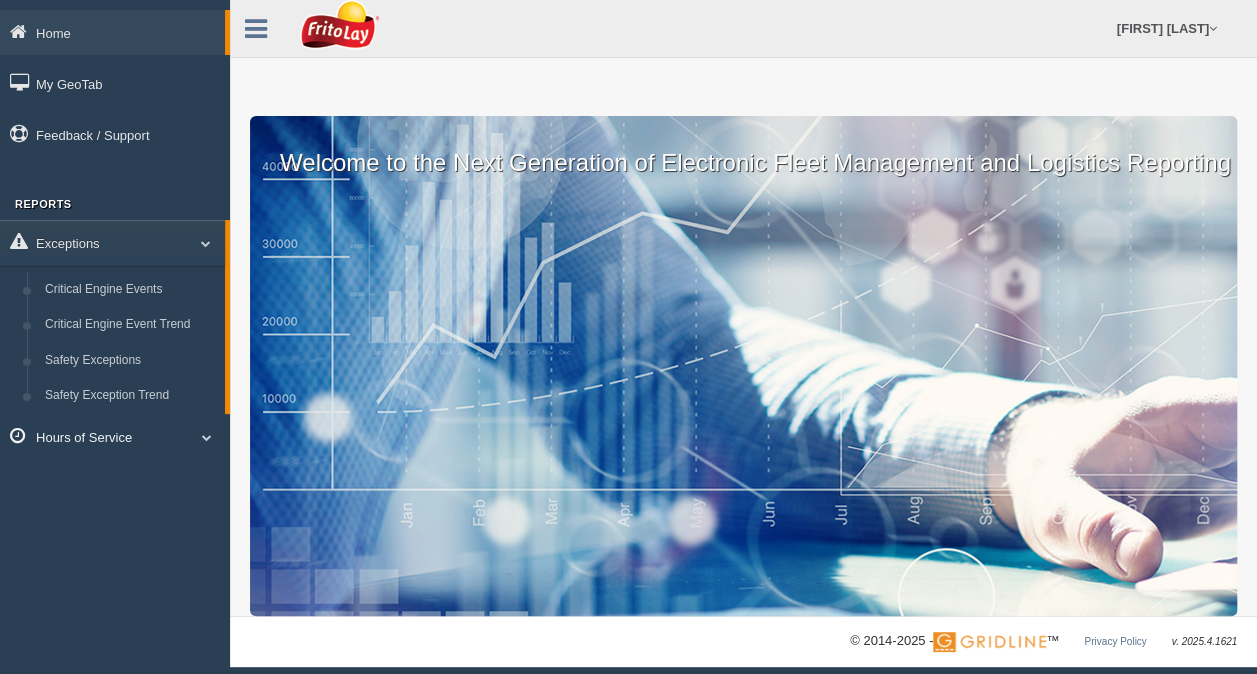 click on "Hours of Service" at bounding box center (115, 436) 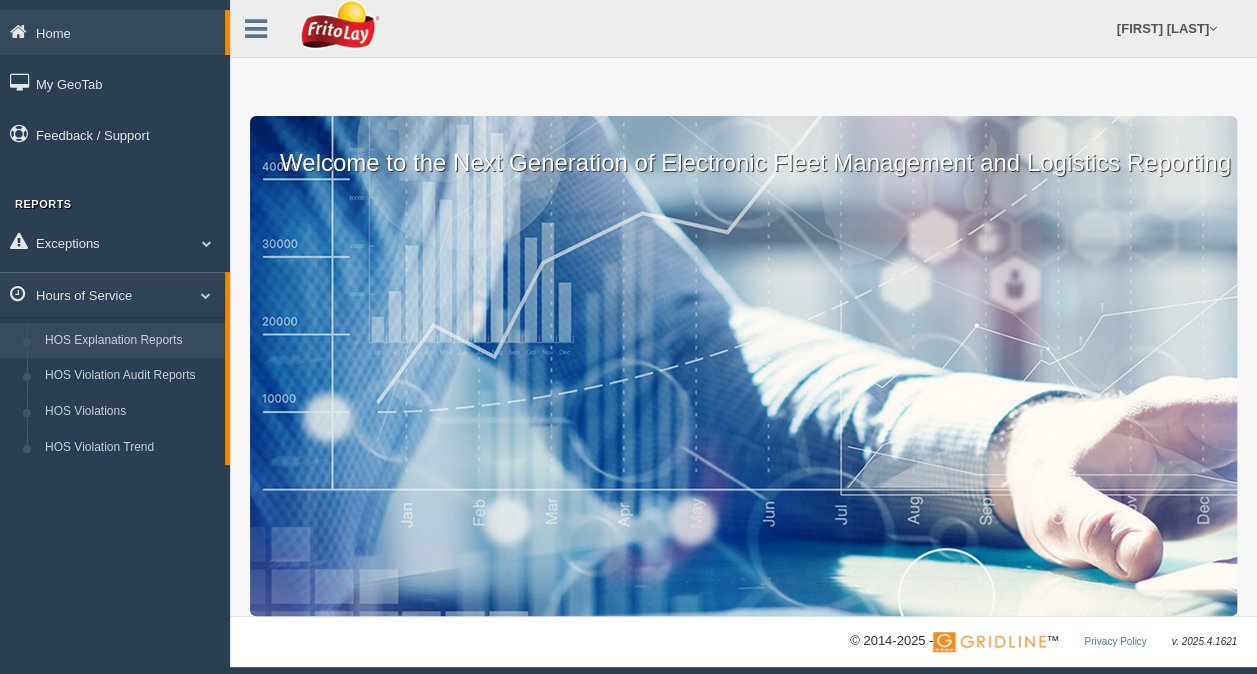 click on "HOS Explanation Reports" at bounding box center (130, 341) 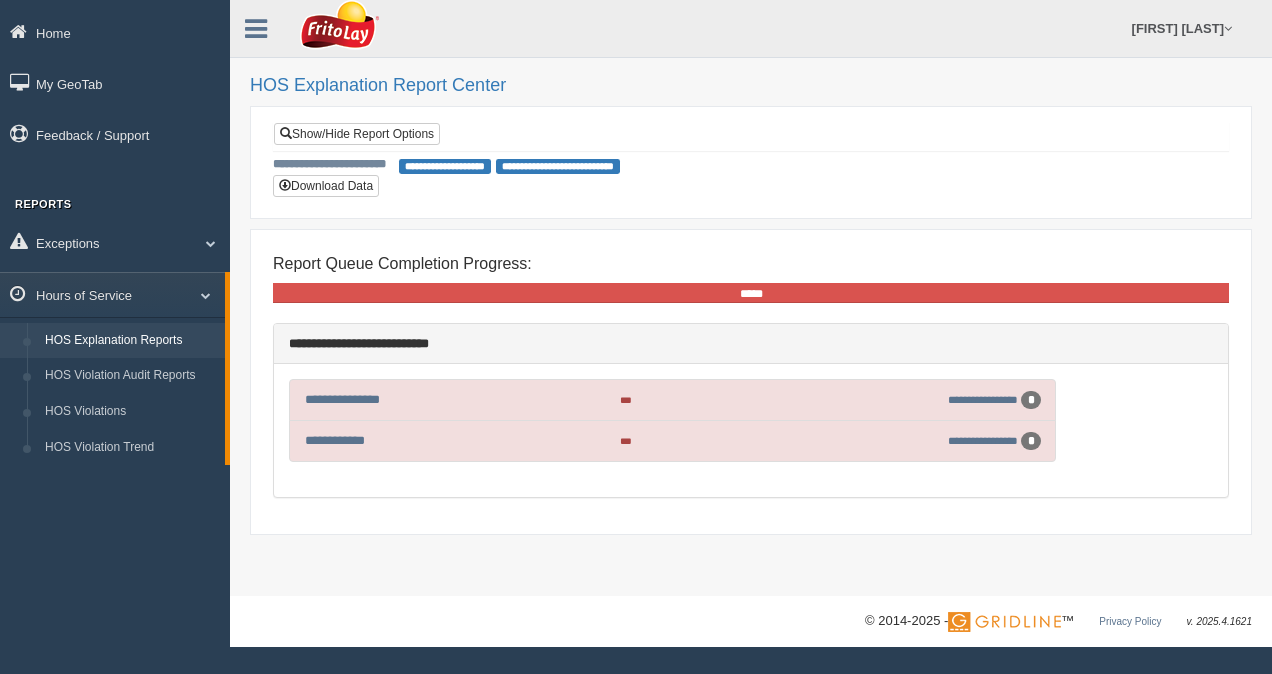 scroll, scrollTop: 0, scrollLeft: 0, axis: both 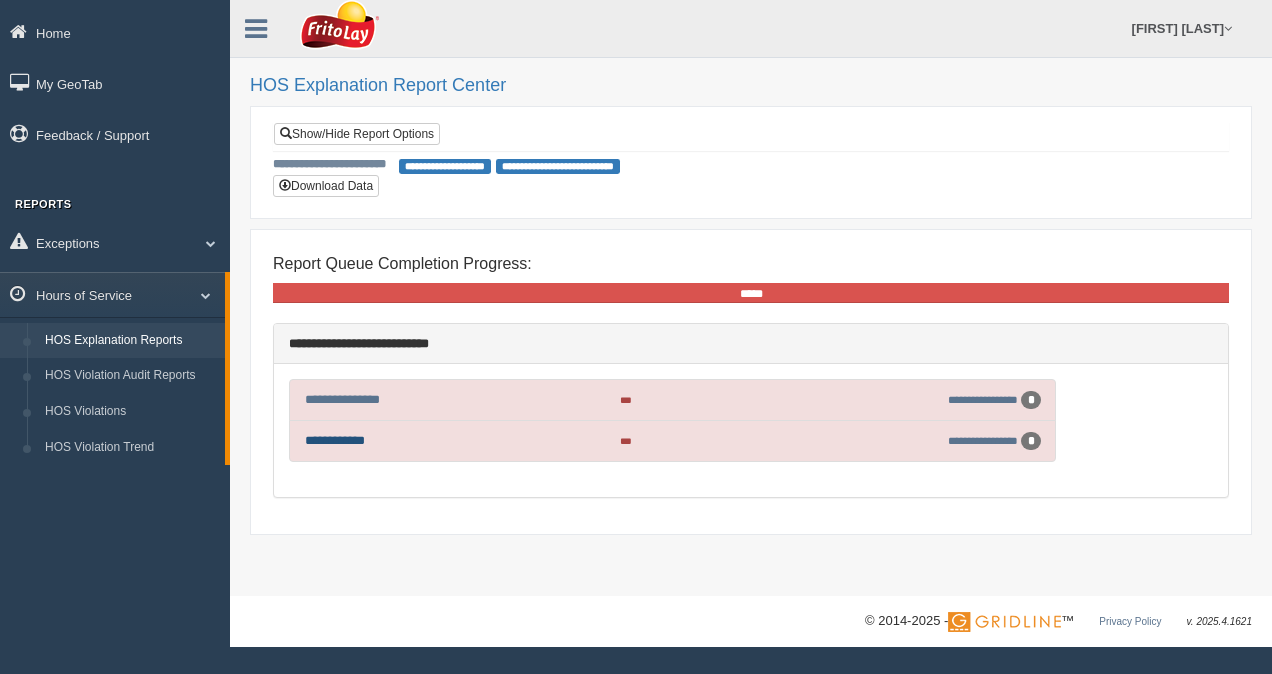 click on "**********" at bounding box center (335, 440) 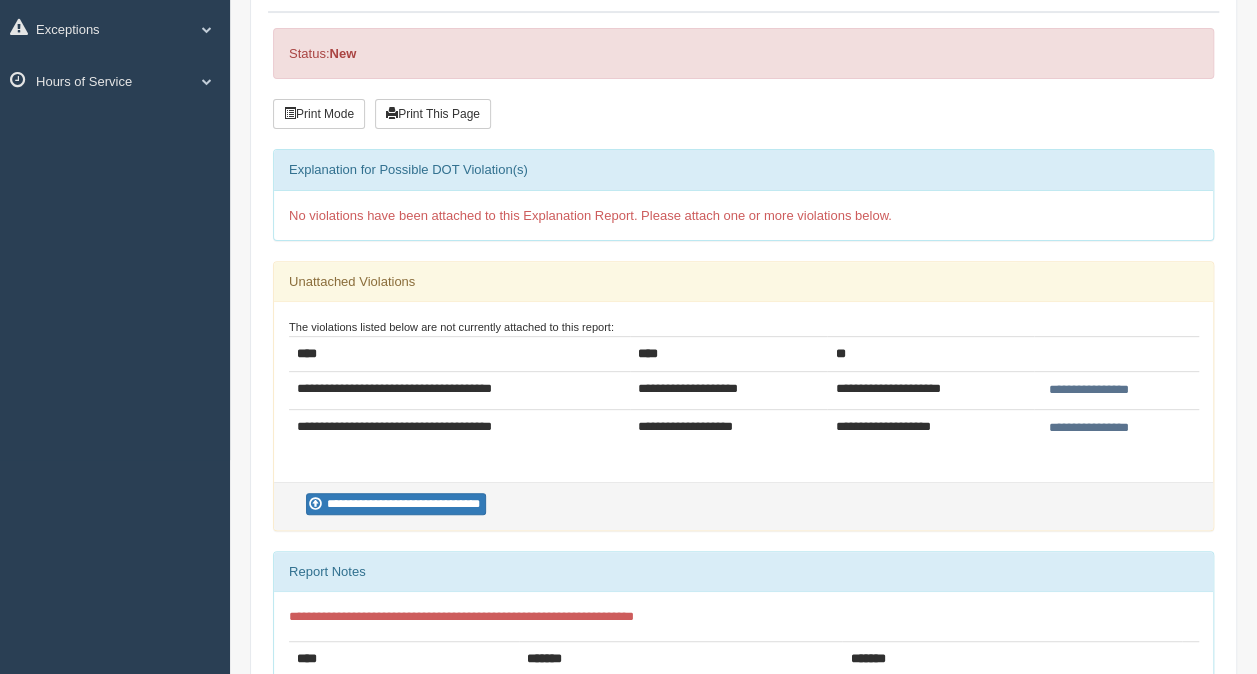 scroll, scrollTop: 300, scrollLeft: 0, axis: vertical 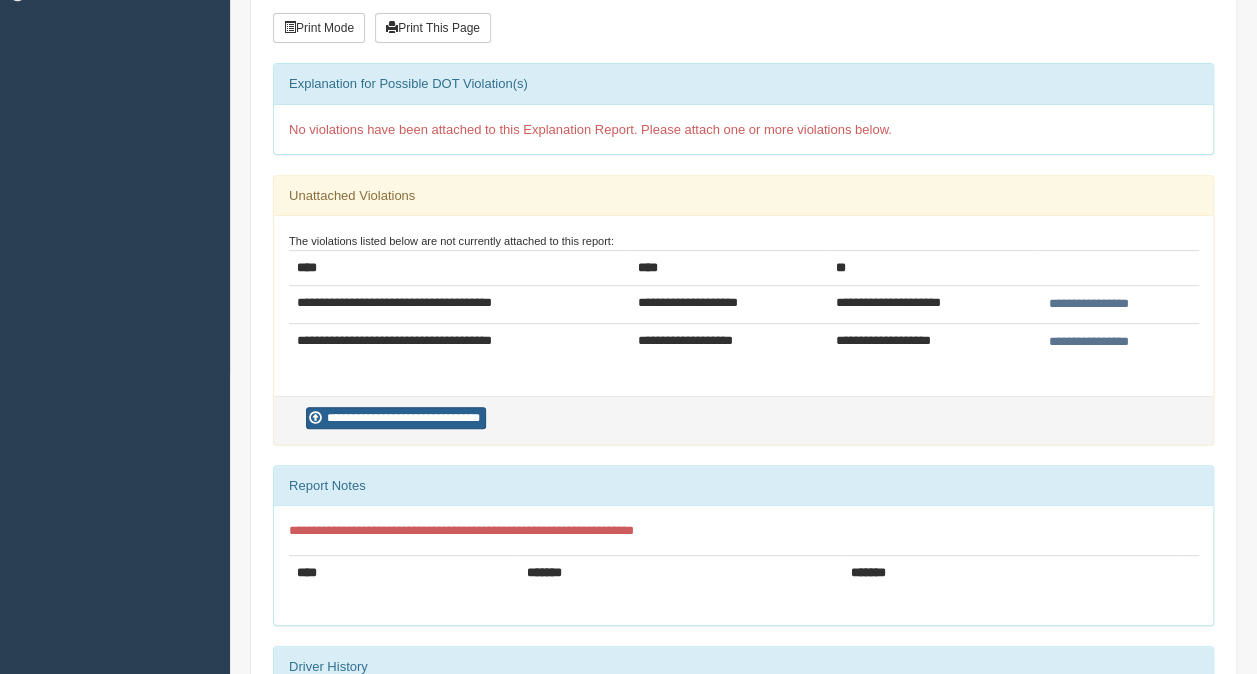click on "**********" at bounding box center (396, 418) 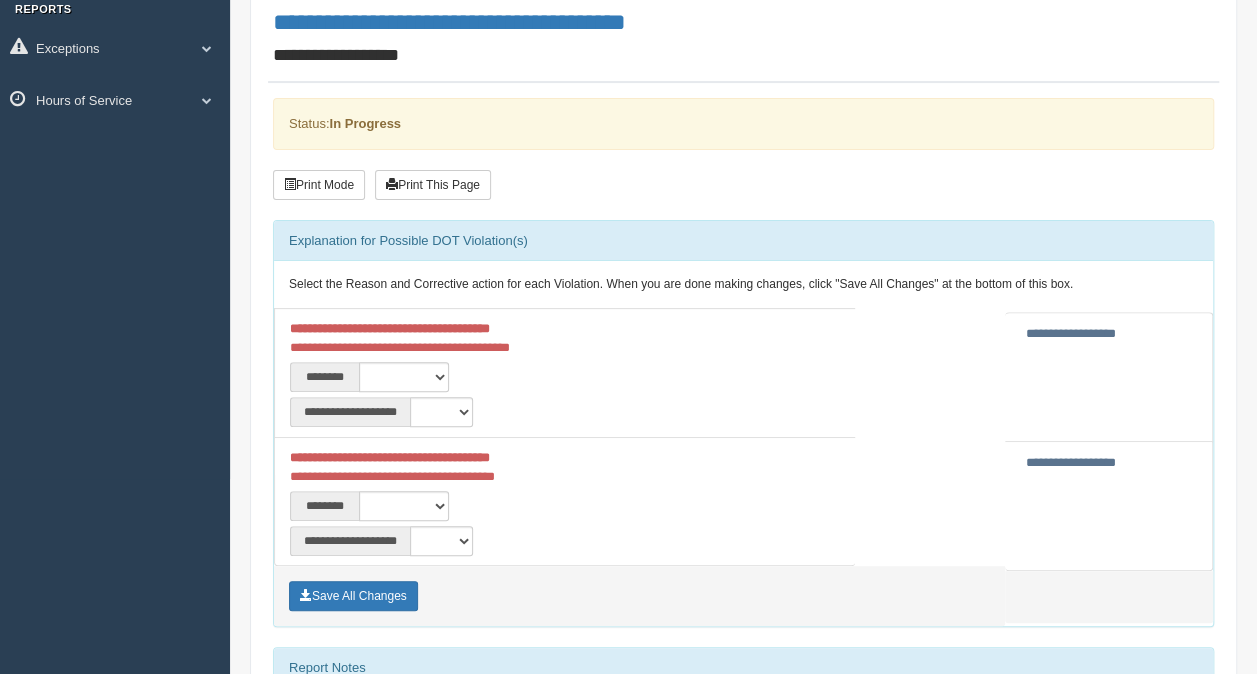 scroll, scrollTop: 200, scrollLeft: 0, axis: vertical 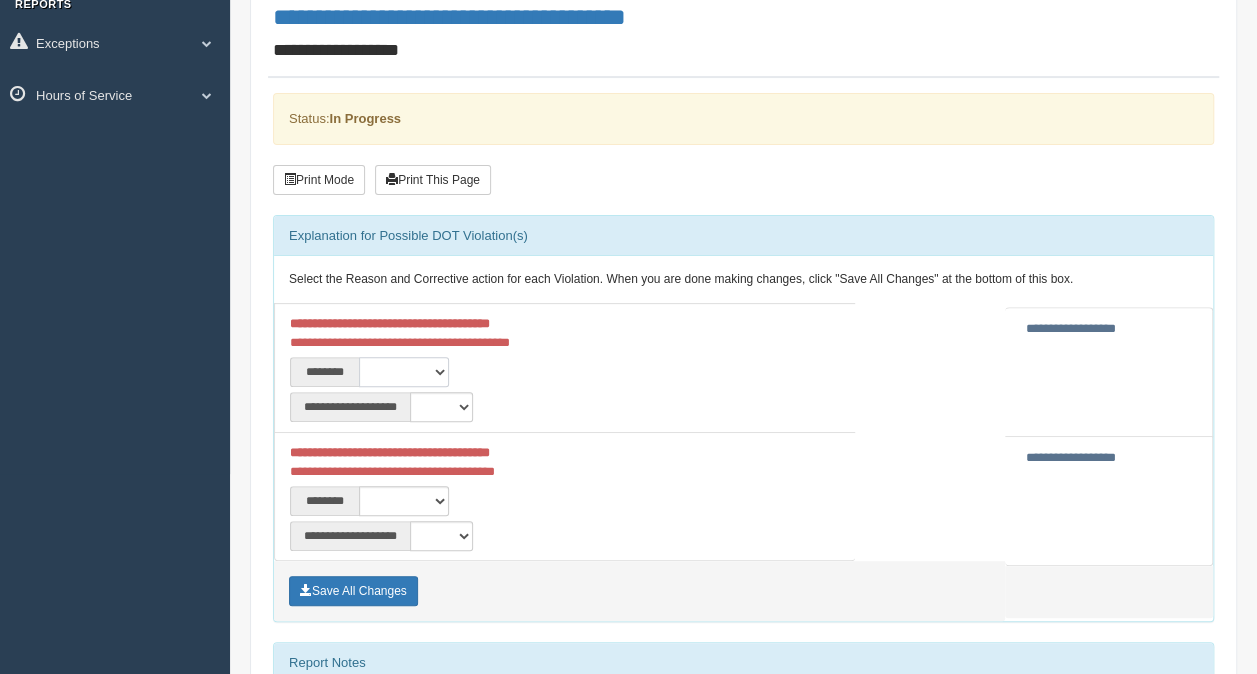 click on "**********" at bounding box center [404, 372] 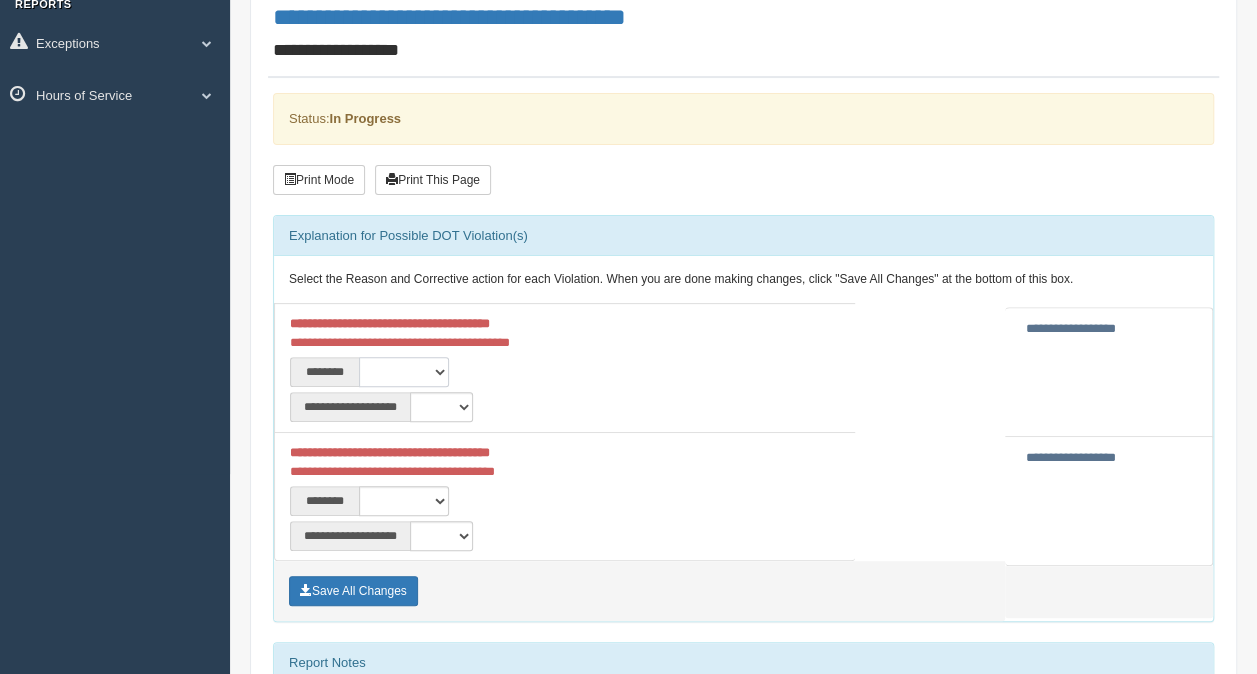 click on "**********" at bounding box center (404, 372) 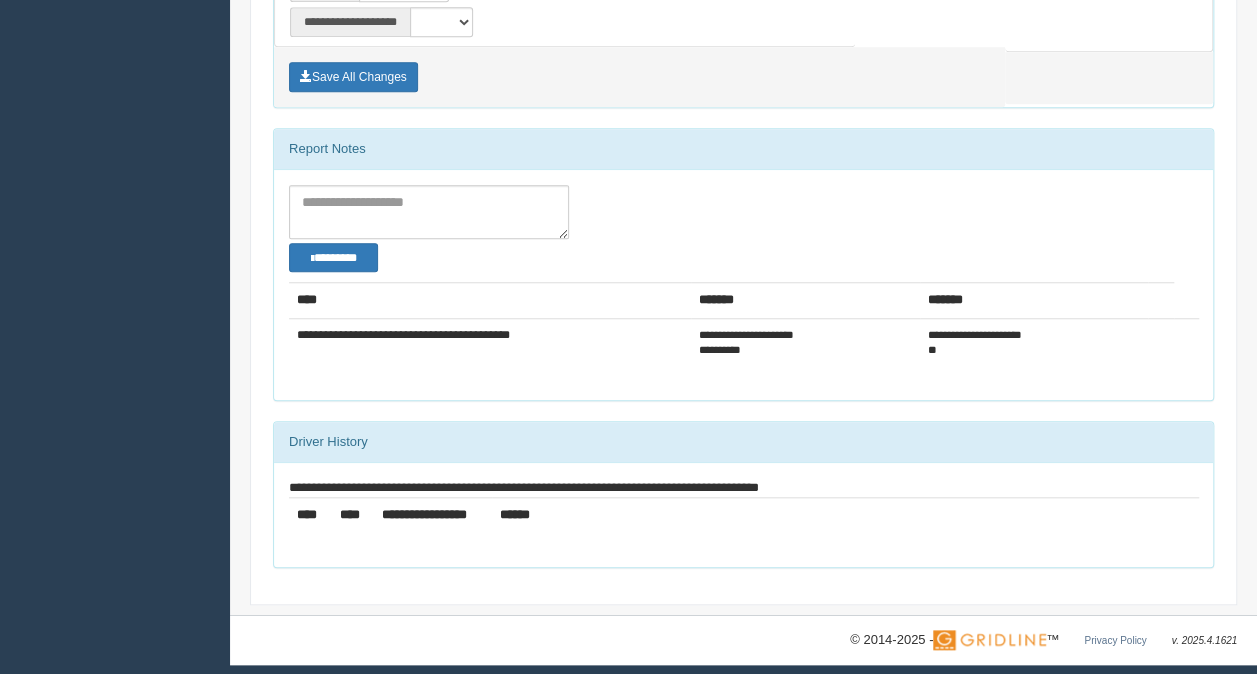 scroll, scrollTop: 718, scrollLeft: 0, axis: vertical 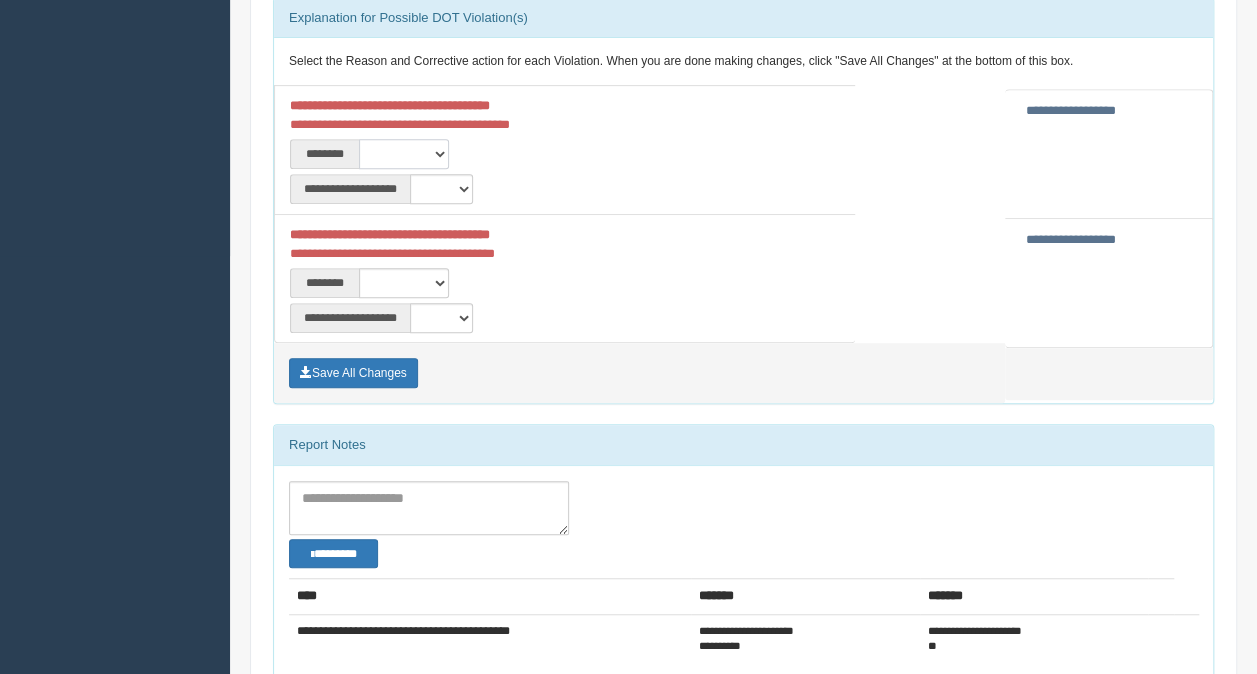 click on "**********" at bounding box center (404, 154) 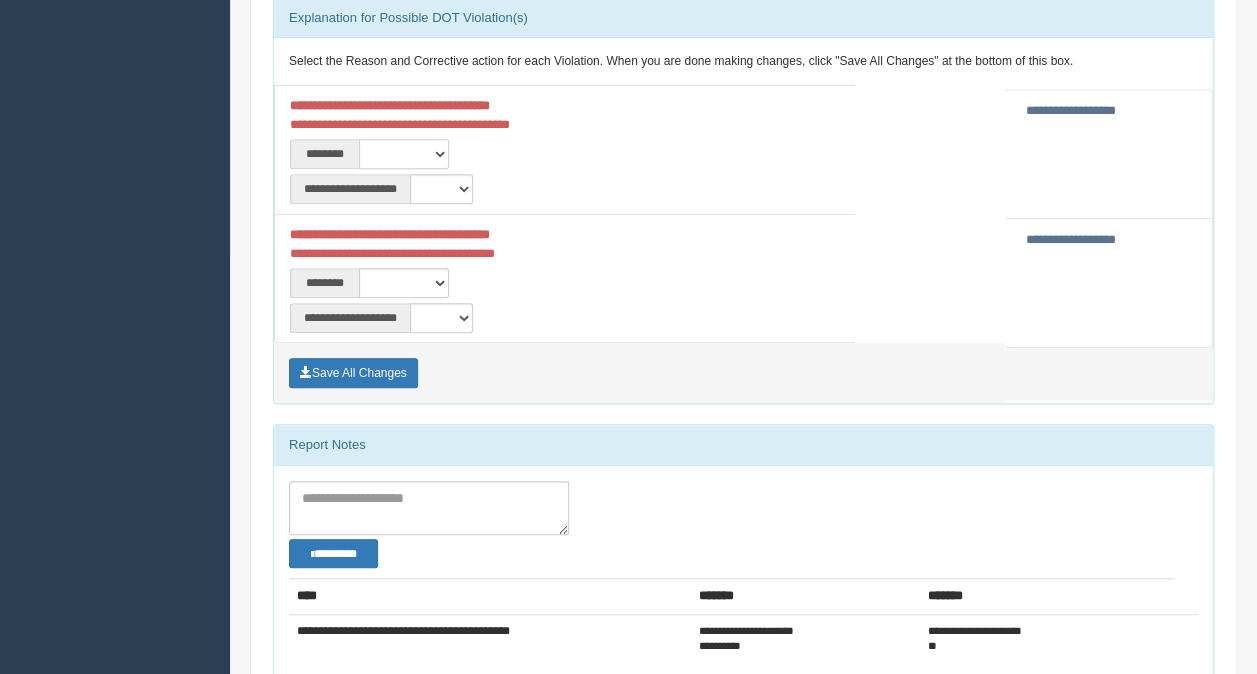 select on "****" 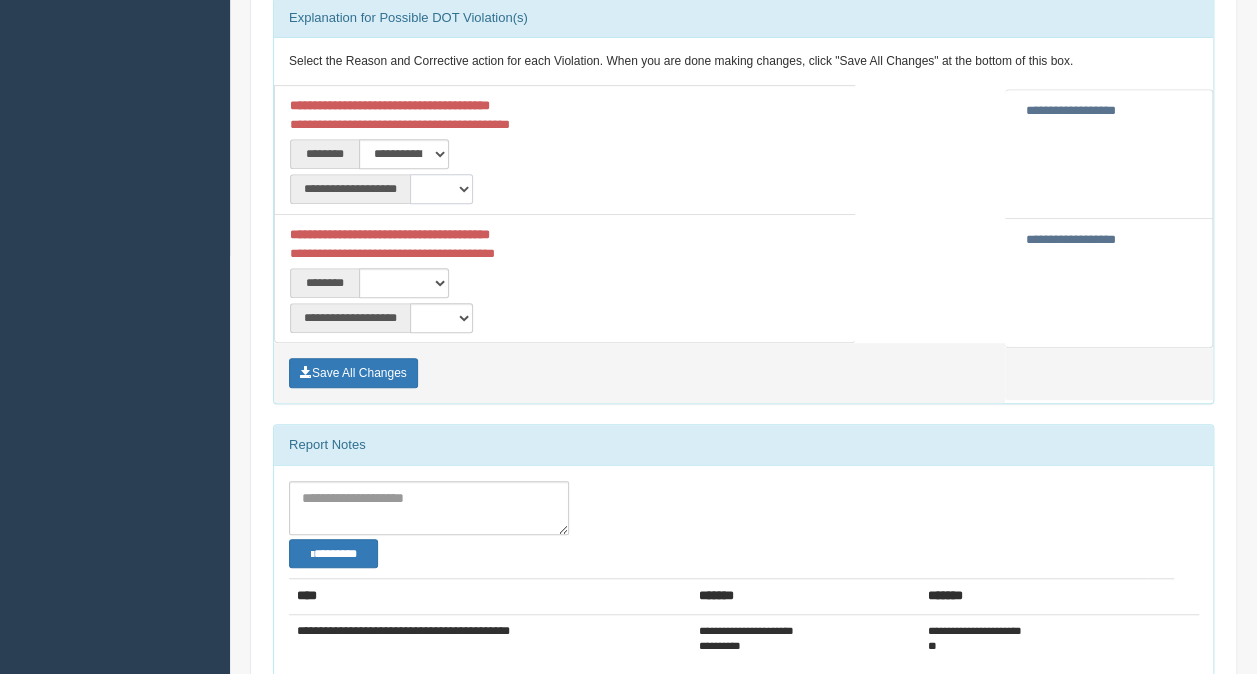 click on "**********" at bounding box center [441, 189] 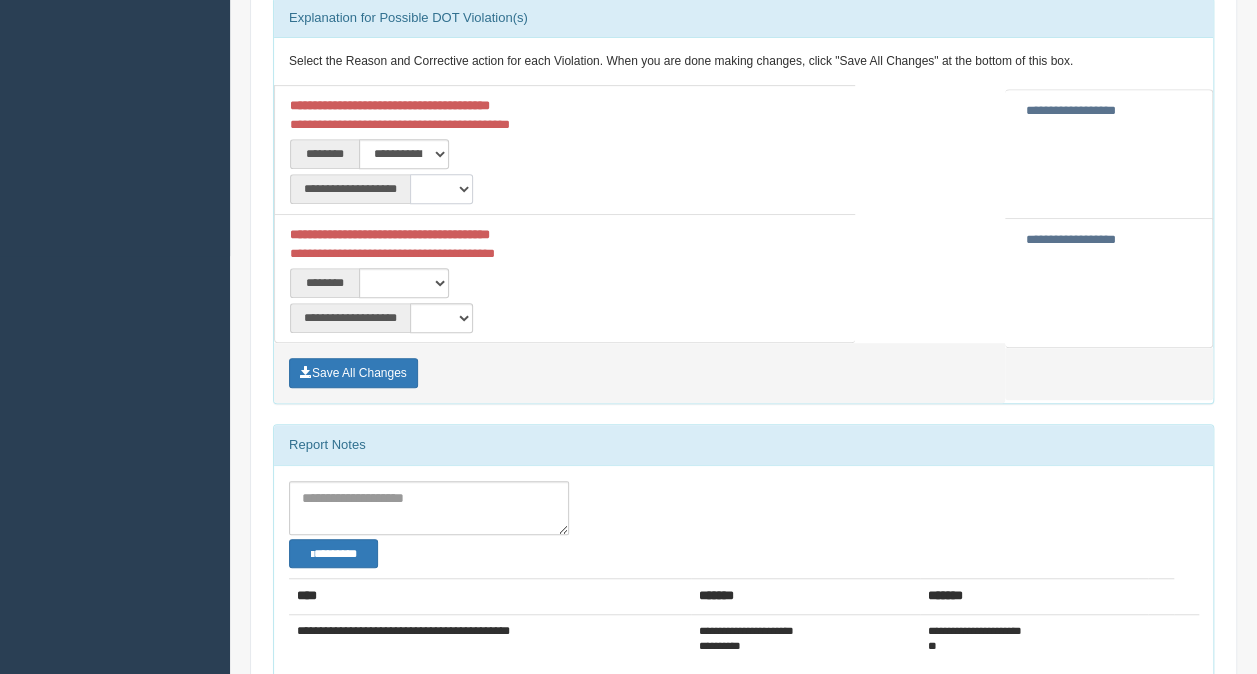 select on "**" 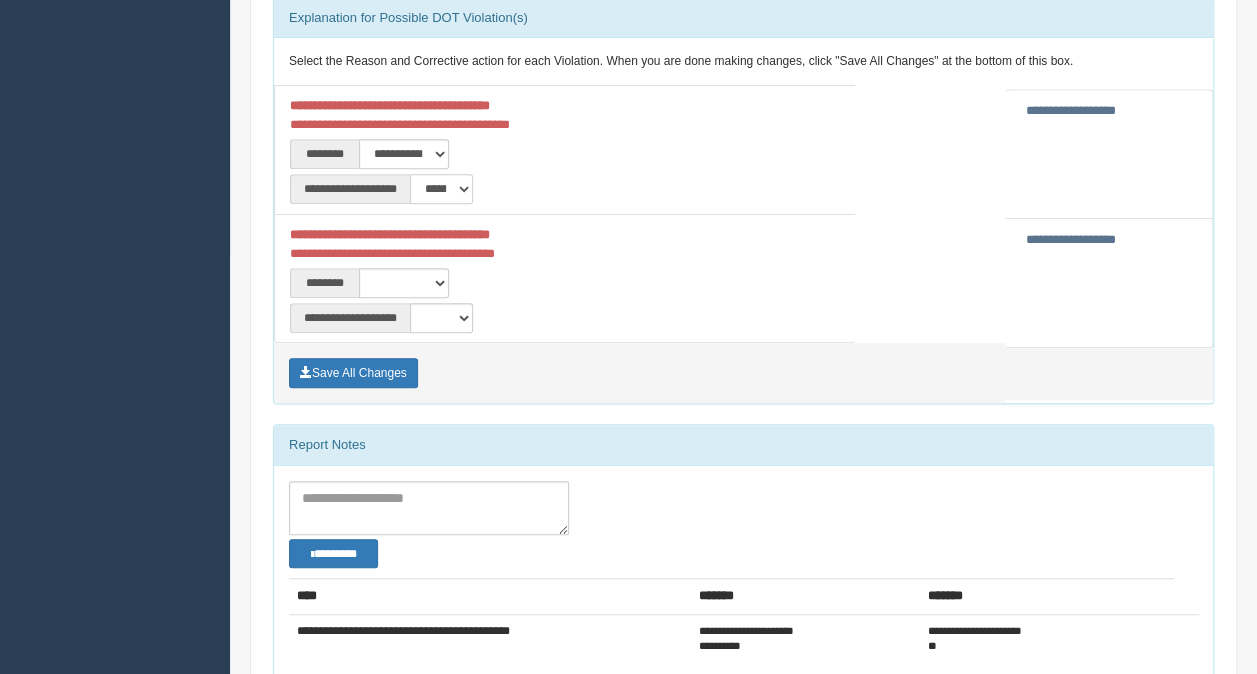 click on "**********" at bounding box center (441, 189) 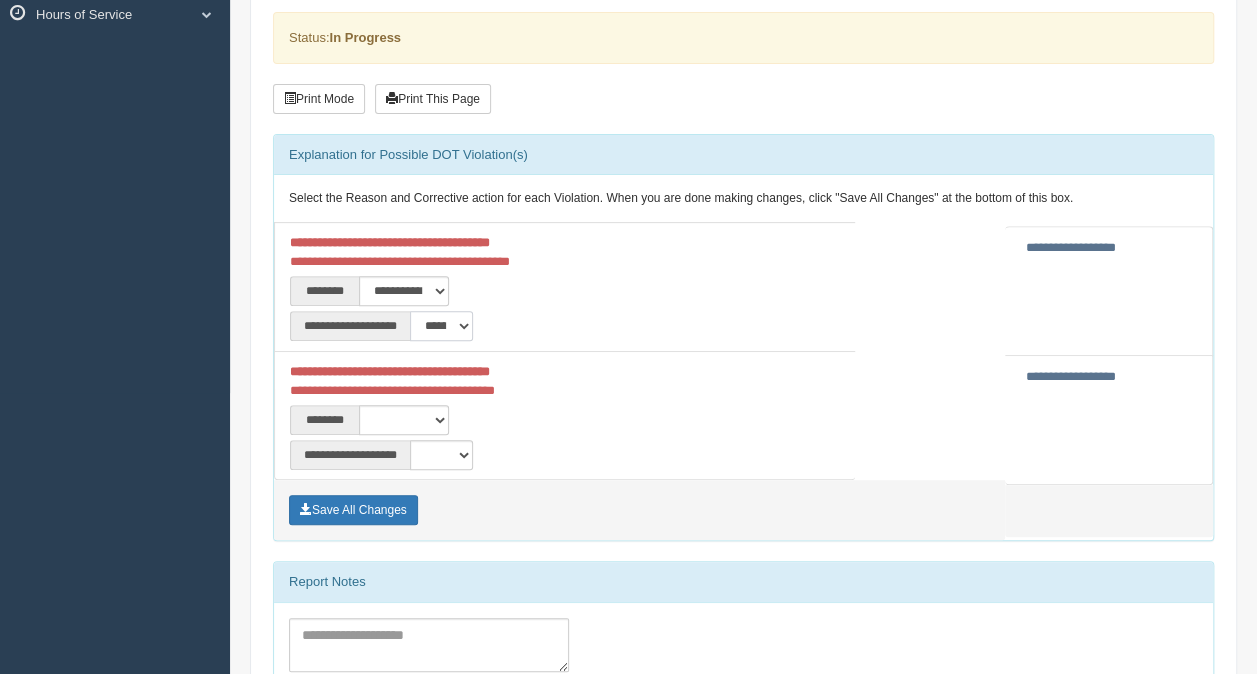scroll, scrollTop: 218, scrollLeft: 0, axis: vertical 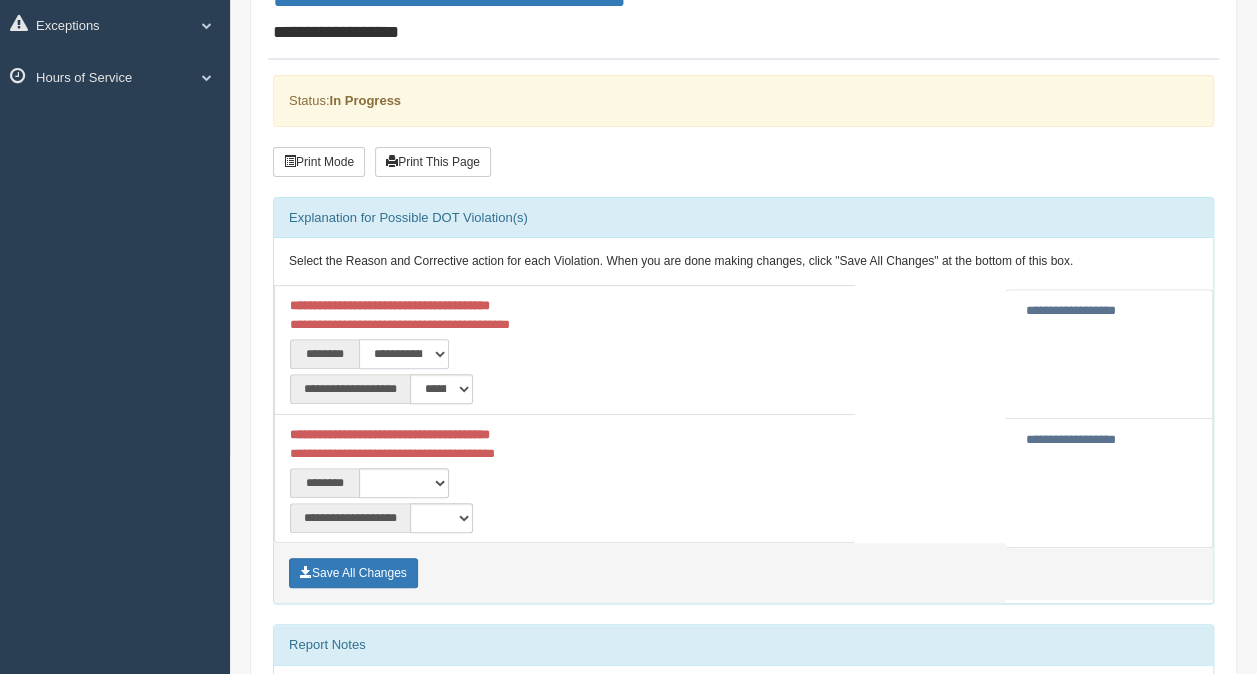 click on "**********" at bounding box center (404, 354) 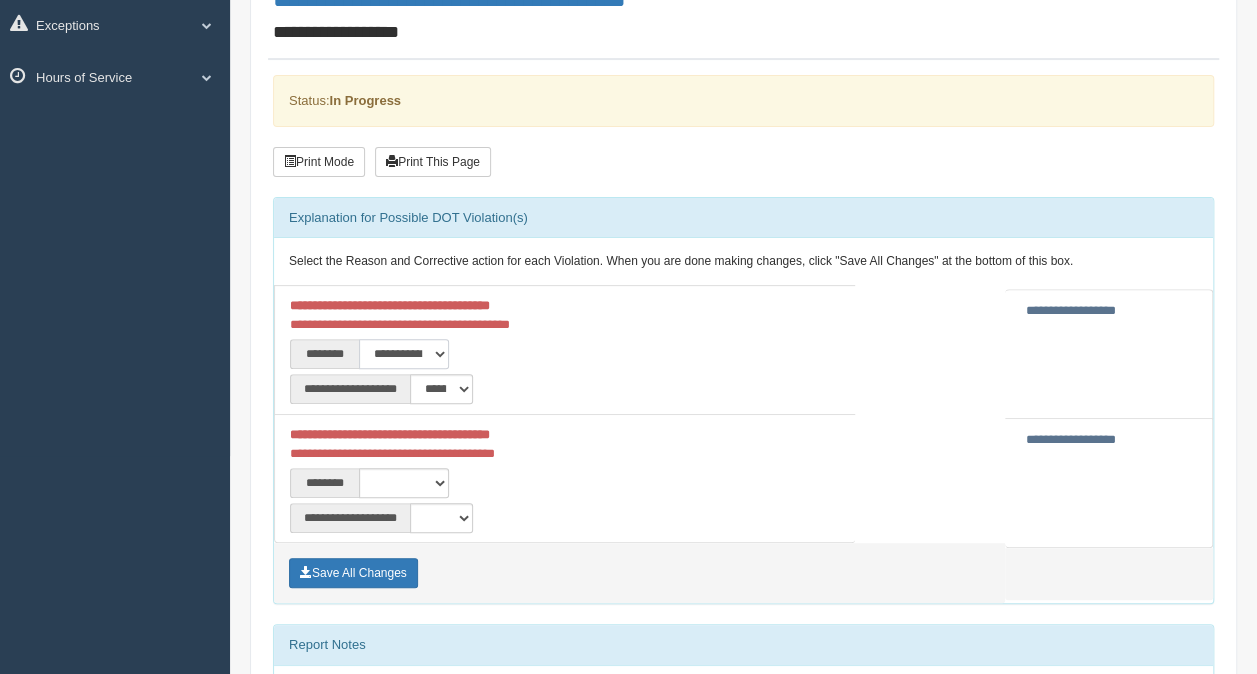 select on "*" 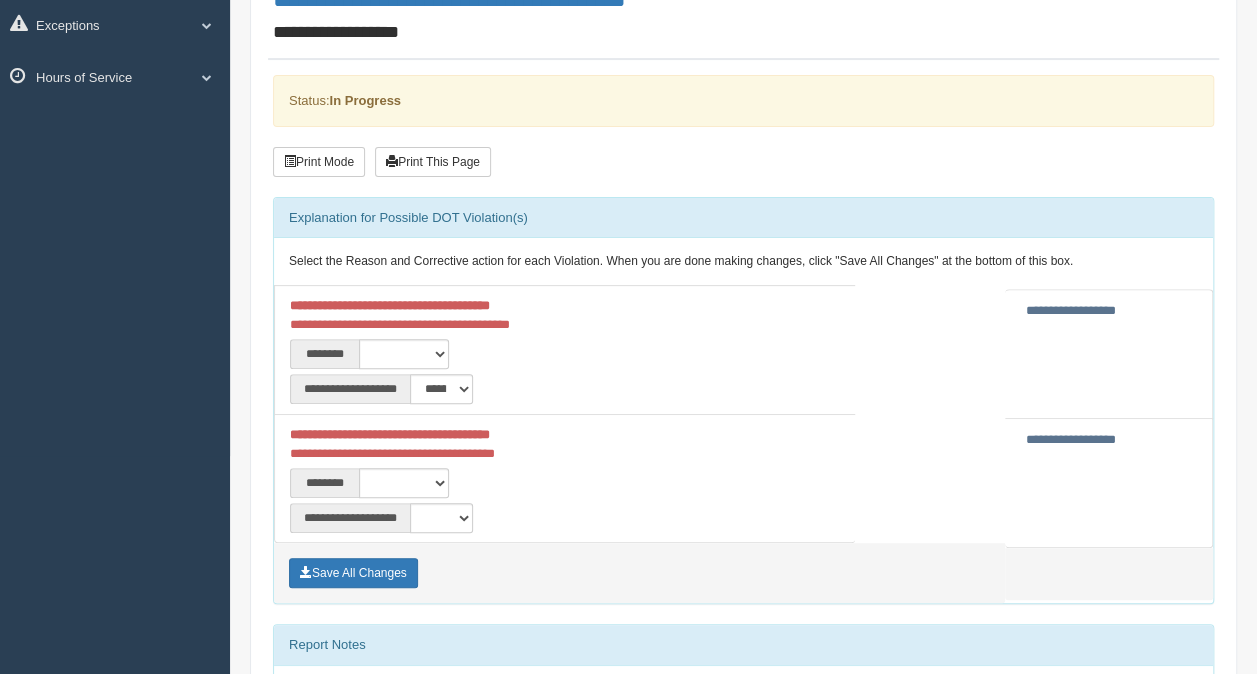click on "**********" at bounding box center (1071, 310) 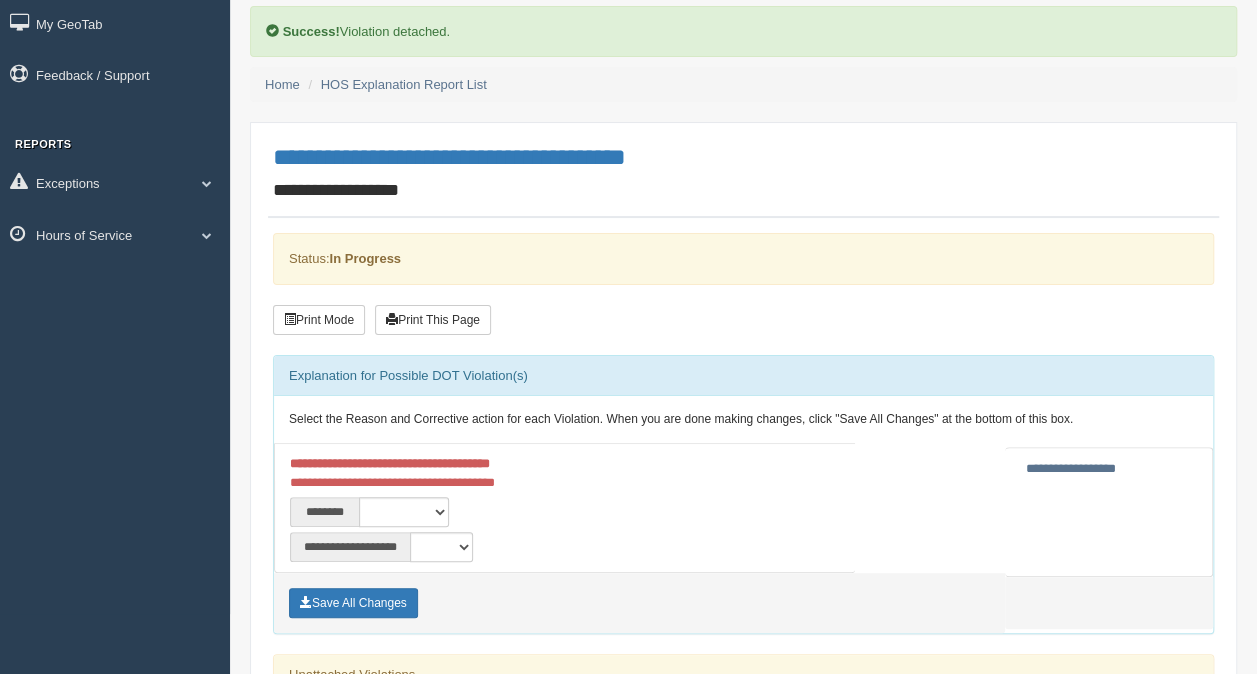 scroll, scrollTop: 100, scrollLeft: 0, axis: vertical 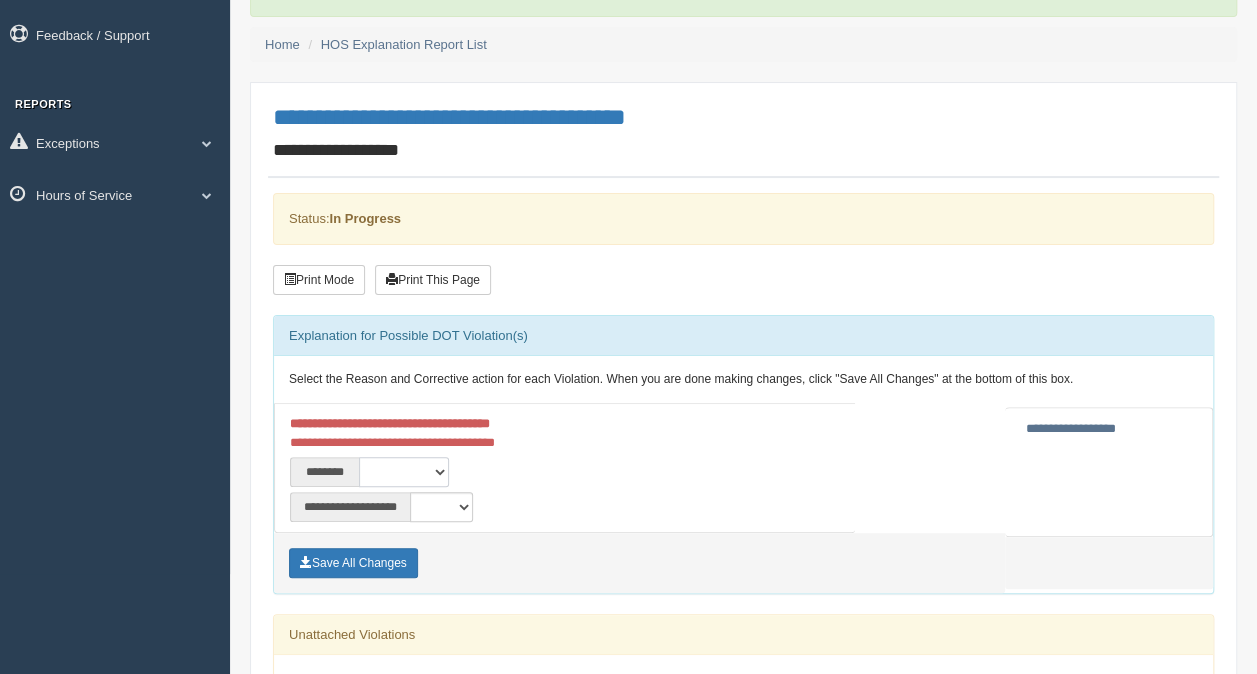 click on "**********" at bounding box center [404, 472] 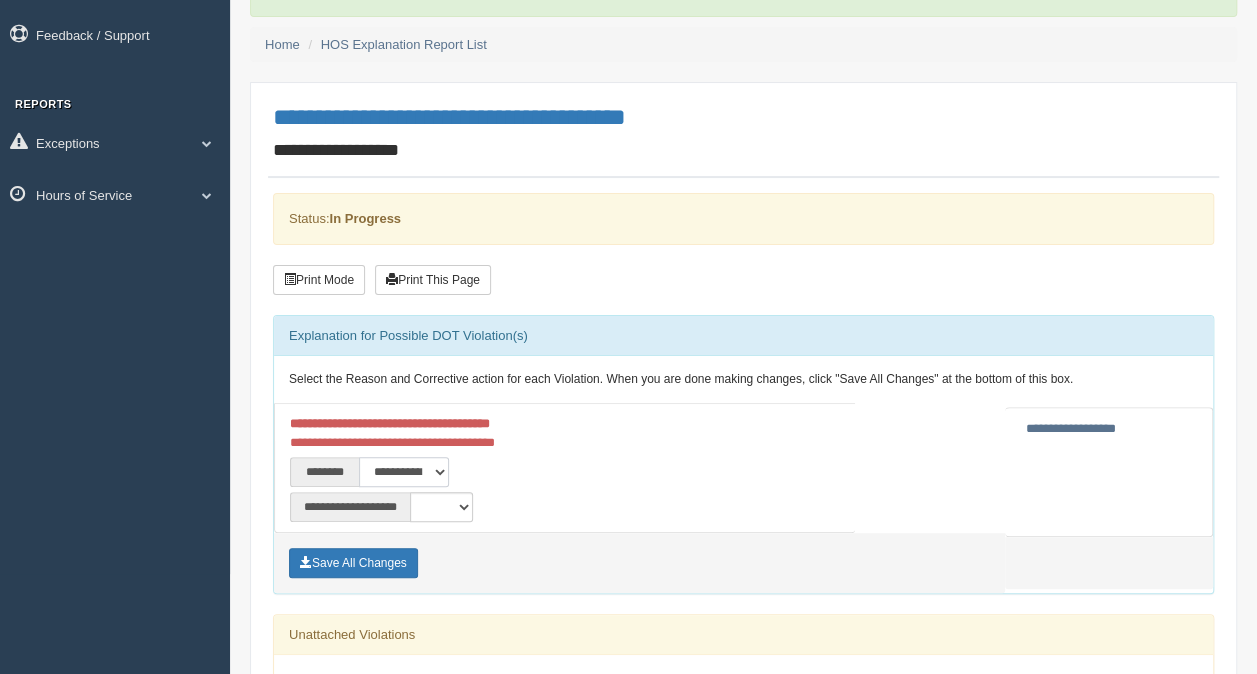 click on "**********" at bounding box center [404, 472] 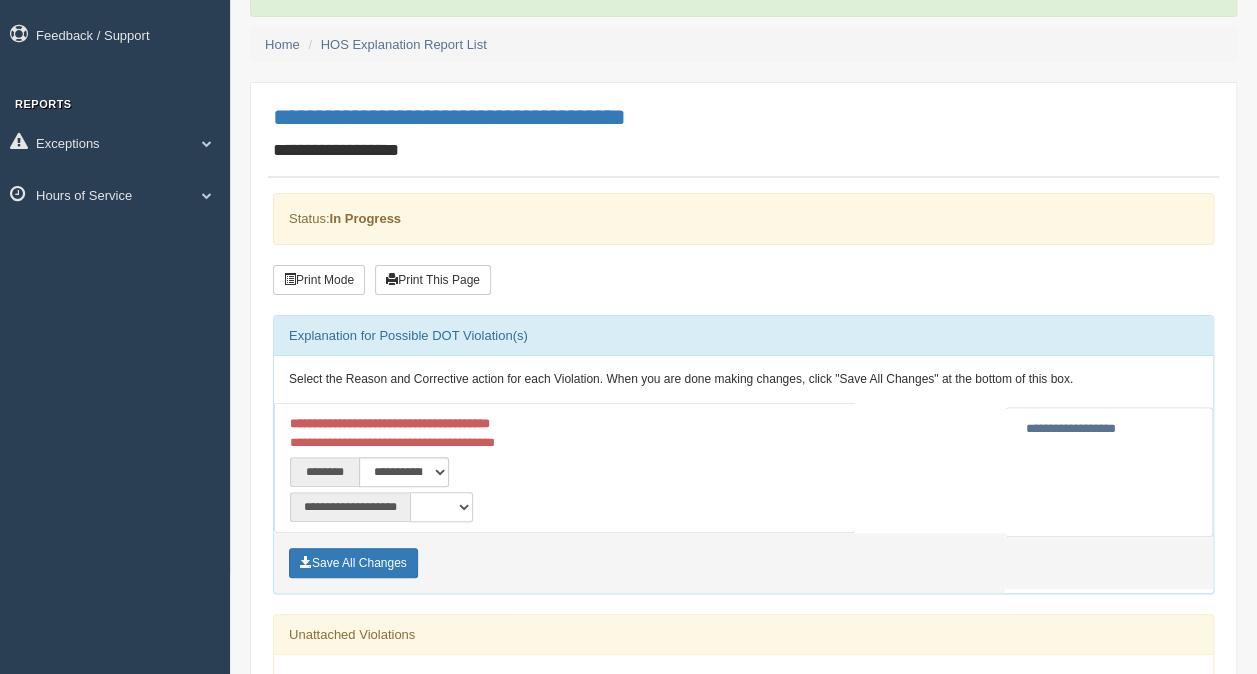 click on "**********" at bounding box center [441, 507] 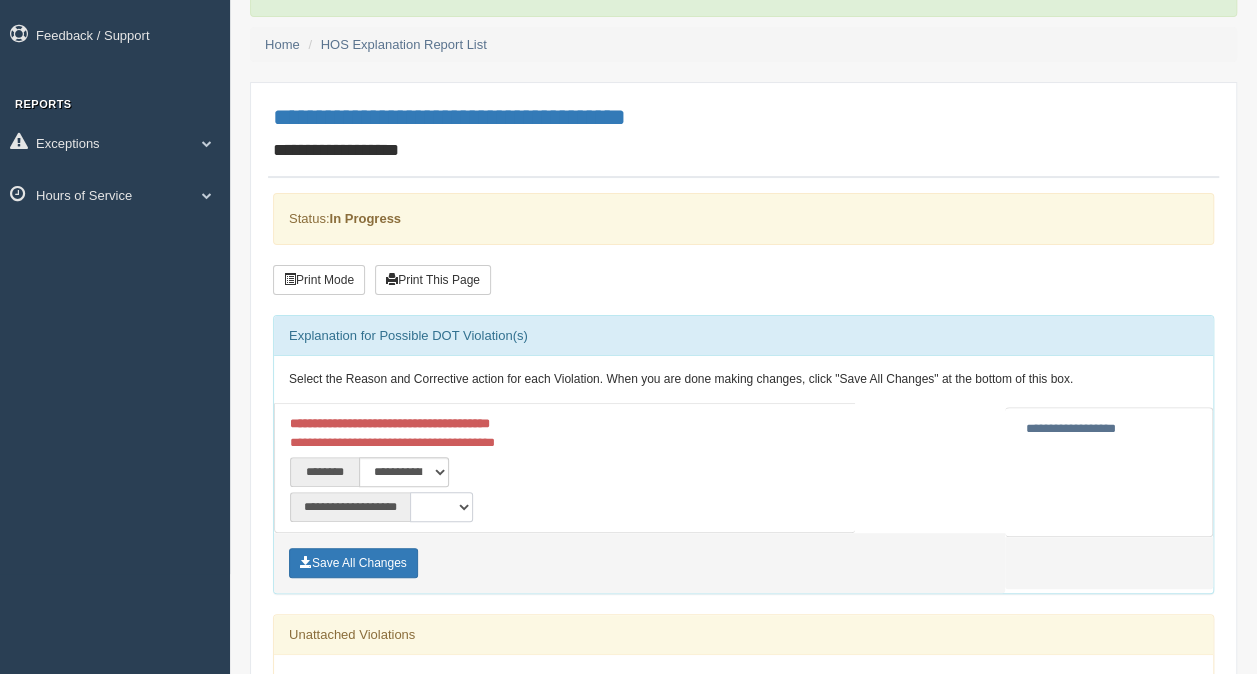select on "**" 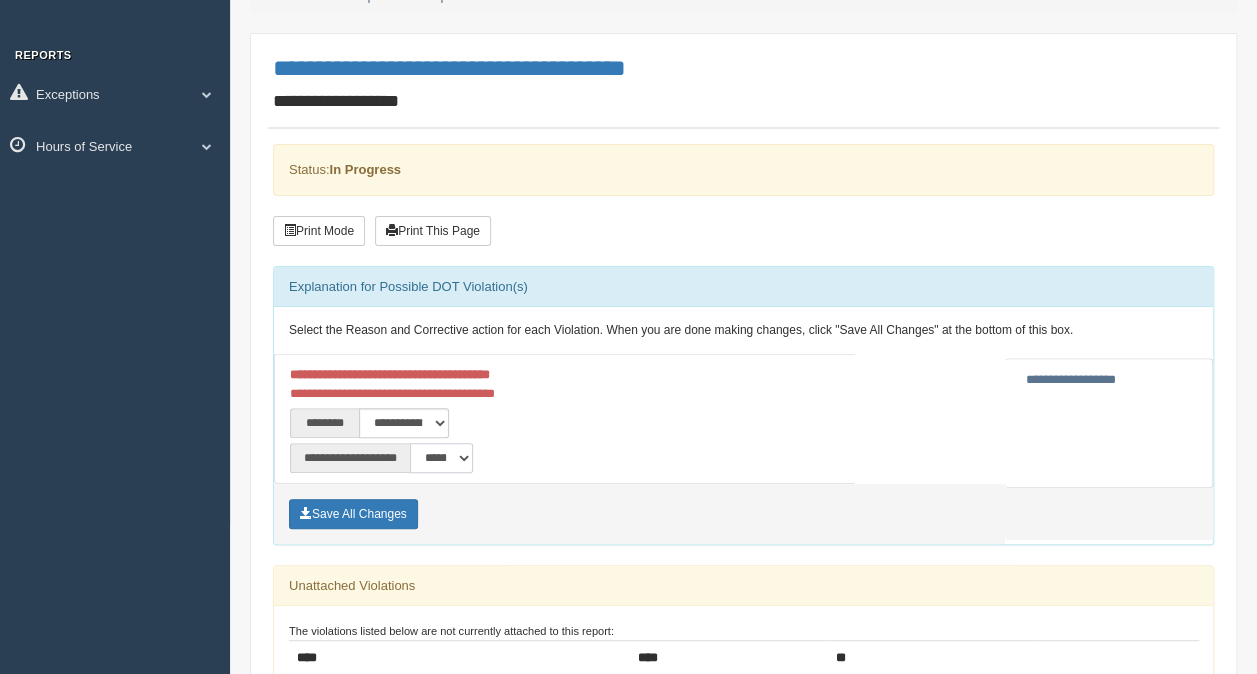 scroll, scrollTop: 300, scrollLeft: 0, axis: vertical 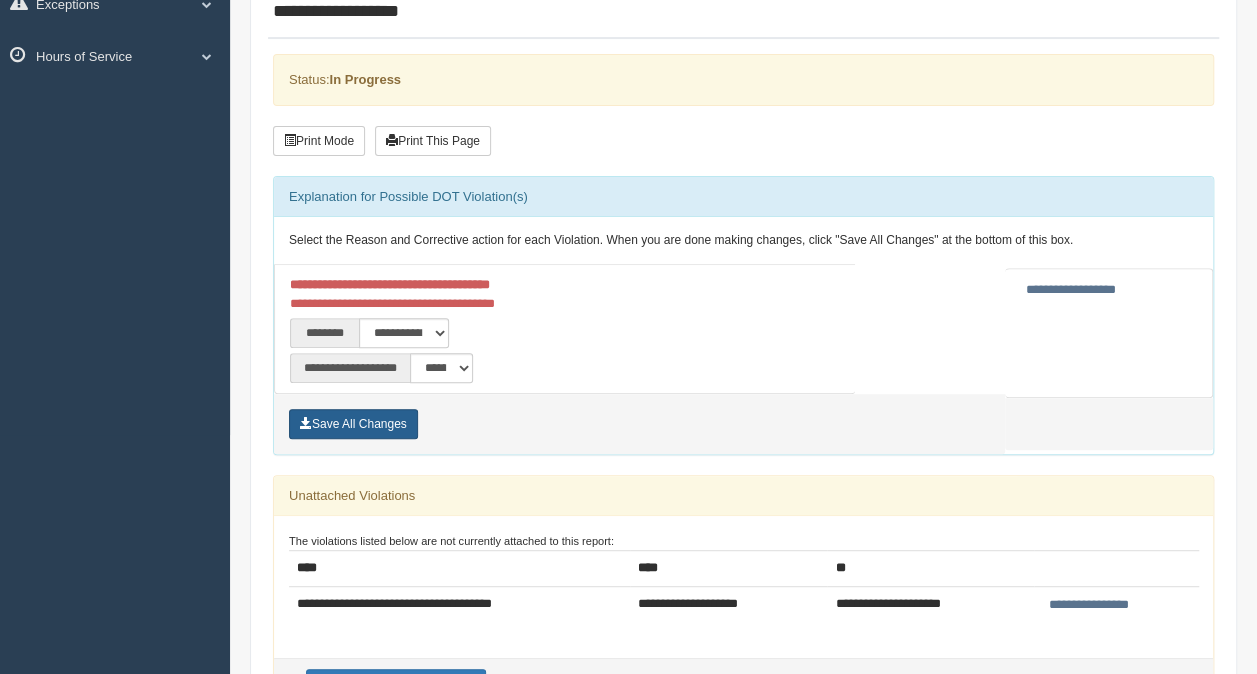 click on "Save All Changes" at bounding box center [353, 424] 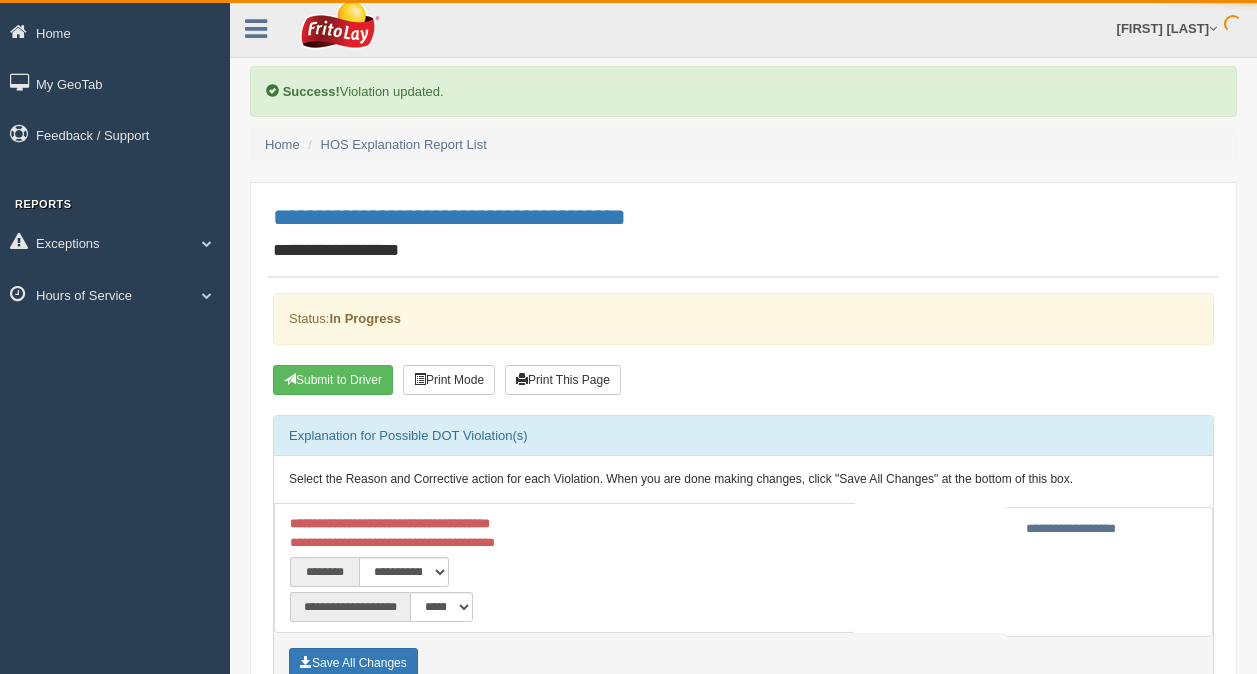 scroll, scrollTop: 0, scrollLeft: 0, axis: both 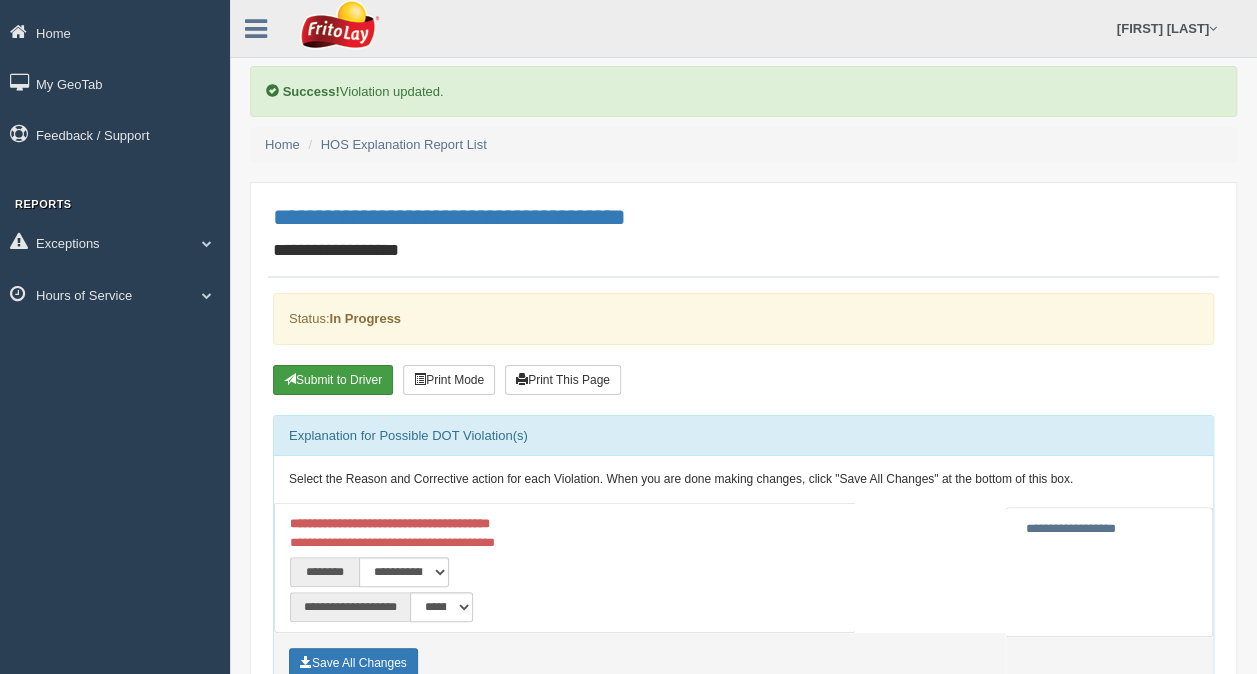click on "Submit to Driver" at bounding box center [333, 380] 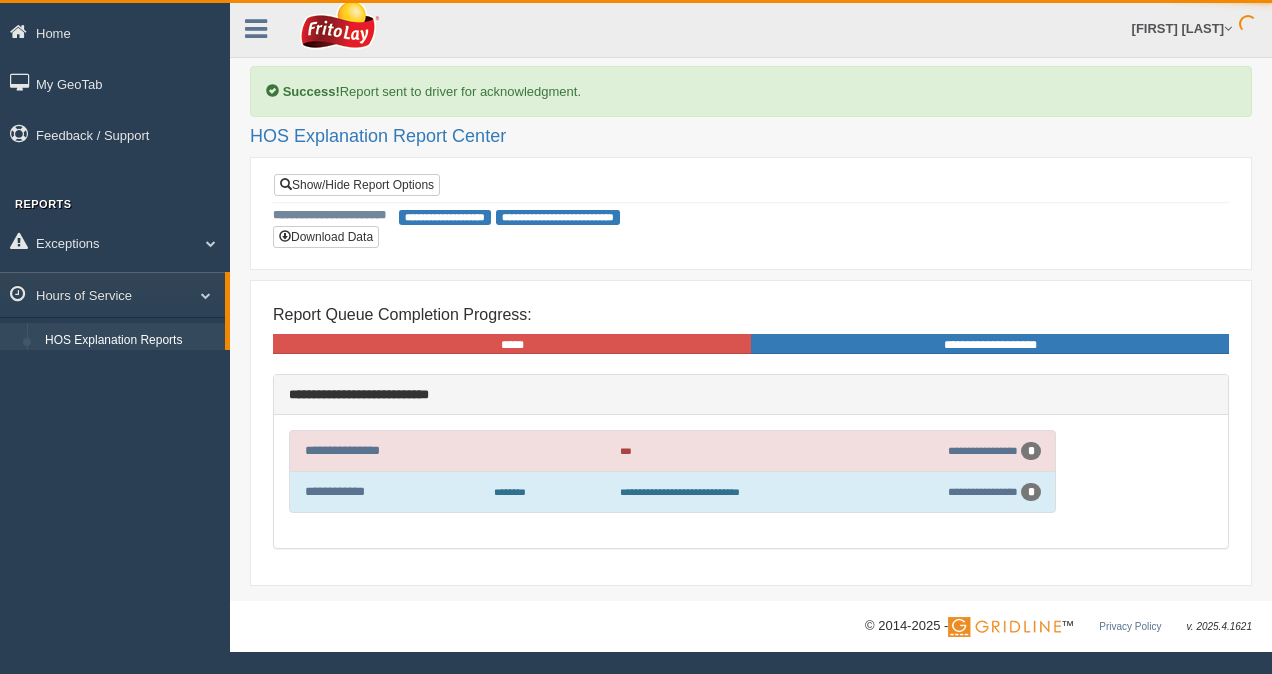 scroll, scrollTop: 0, scrollLeft: 0, axis: both 